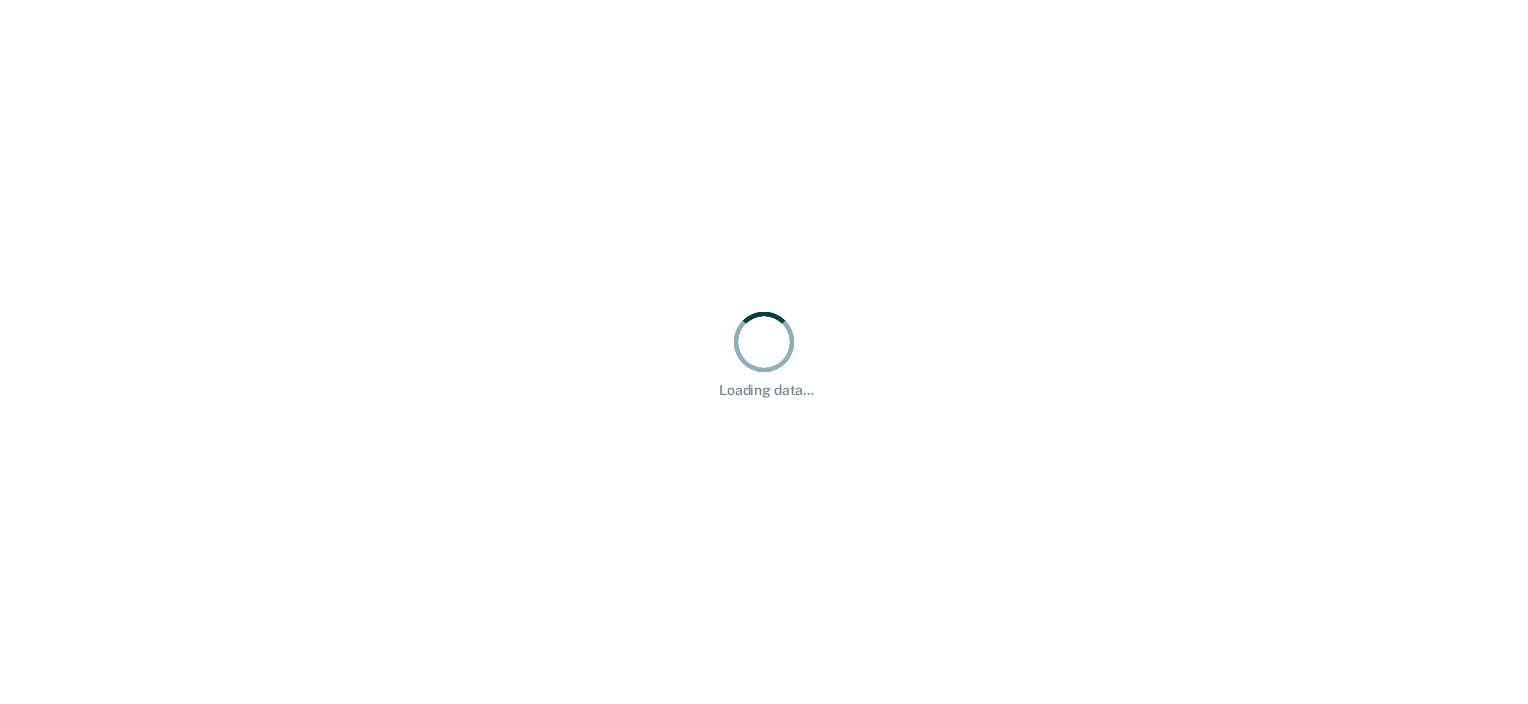 scroll, scrollTop: 0, scrollLeft: 0, axis: both 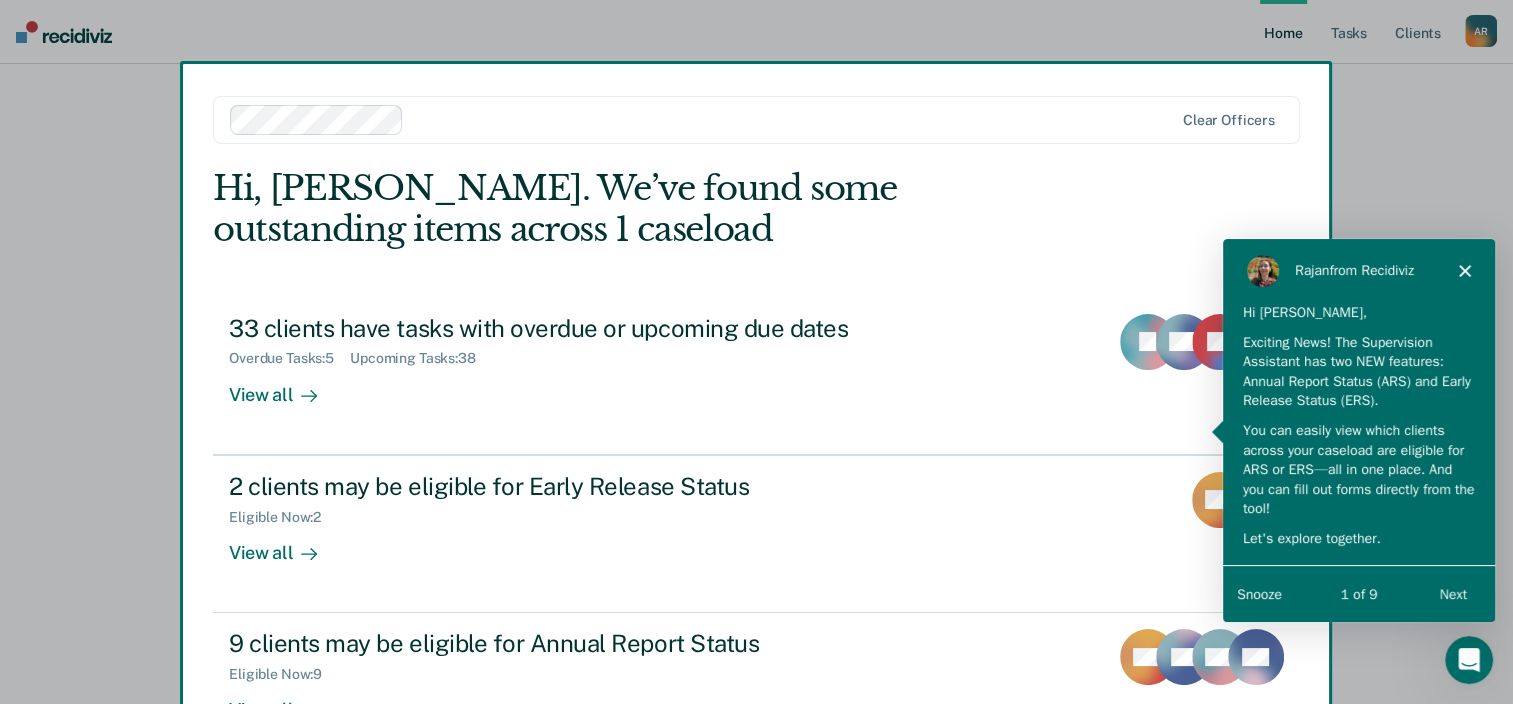 click 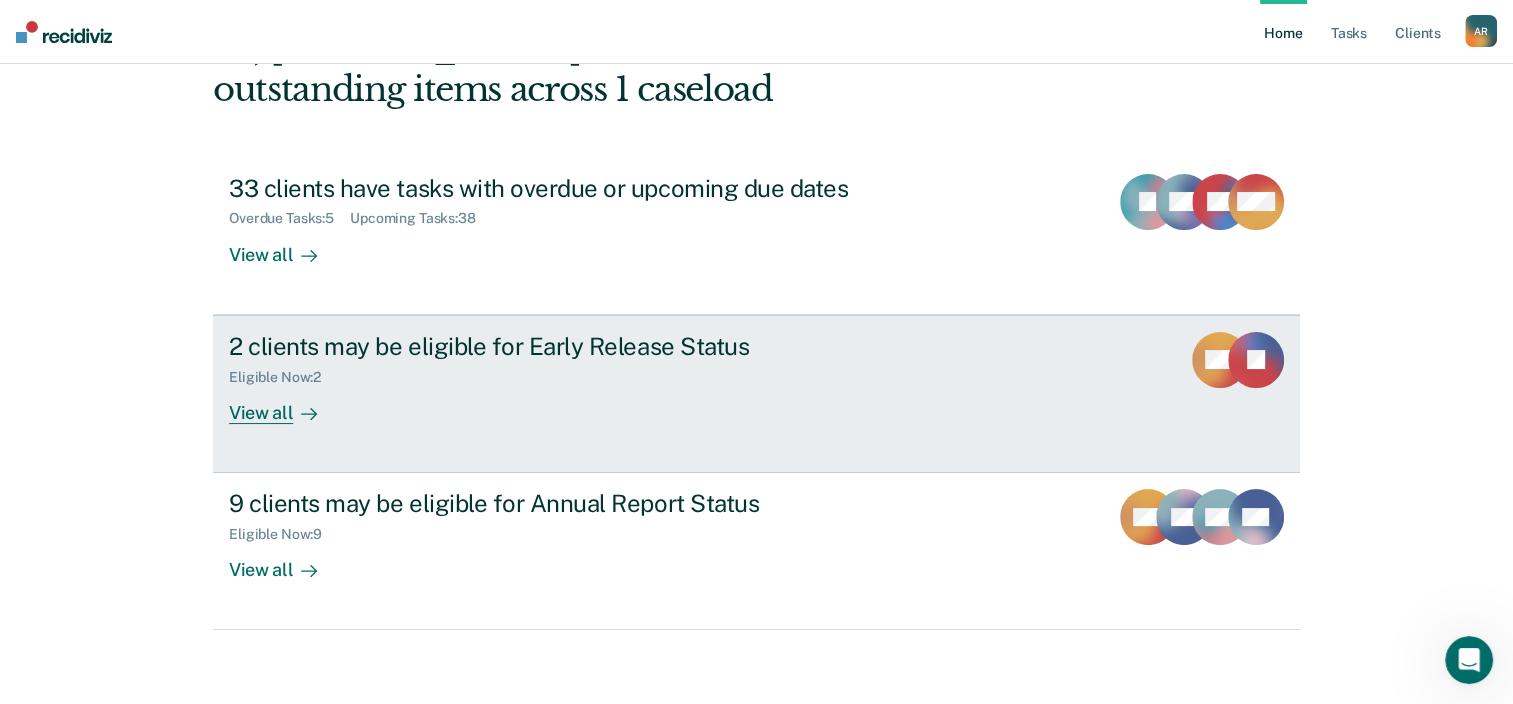 scroll, scrollTop: 145, scrollLeft: 0, axis: vertical 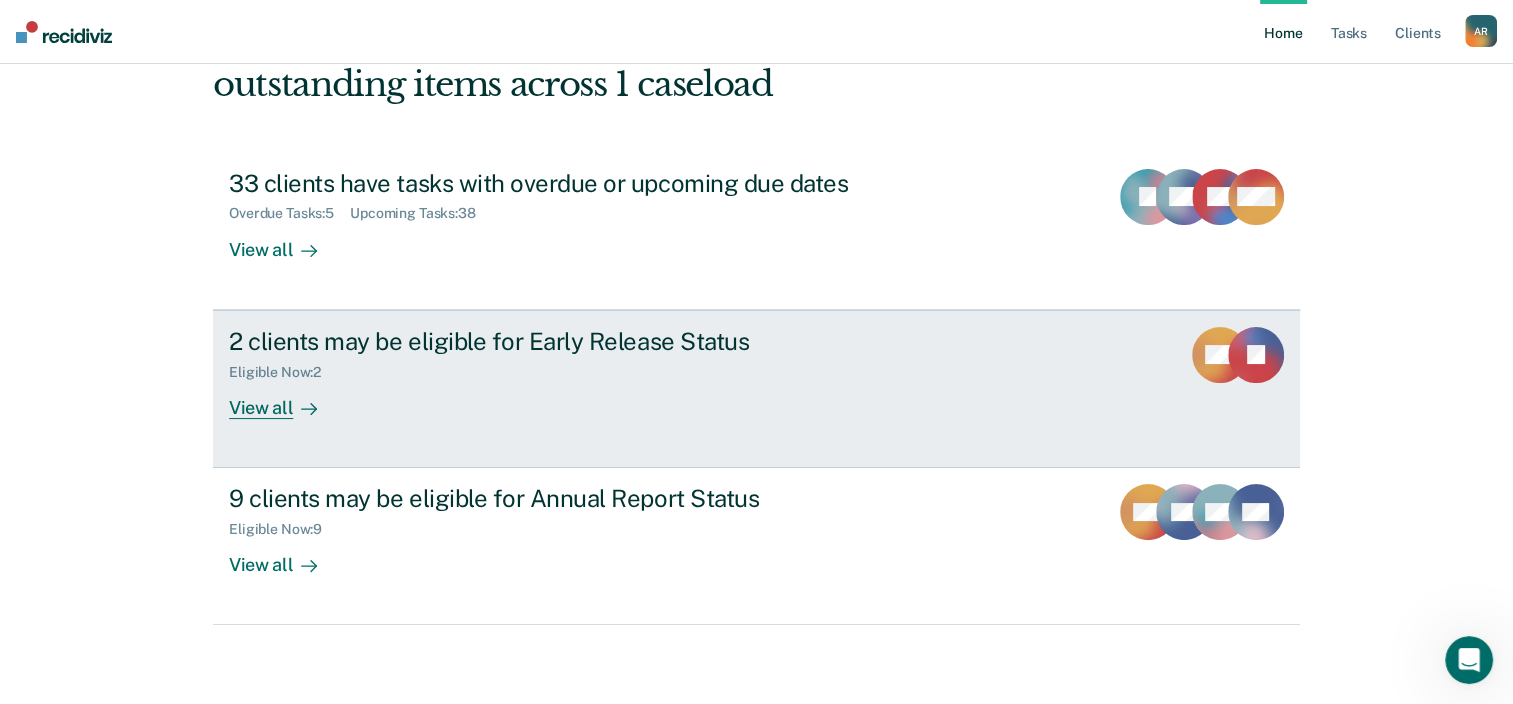 click on "View all" at bounding box center (285, 399) 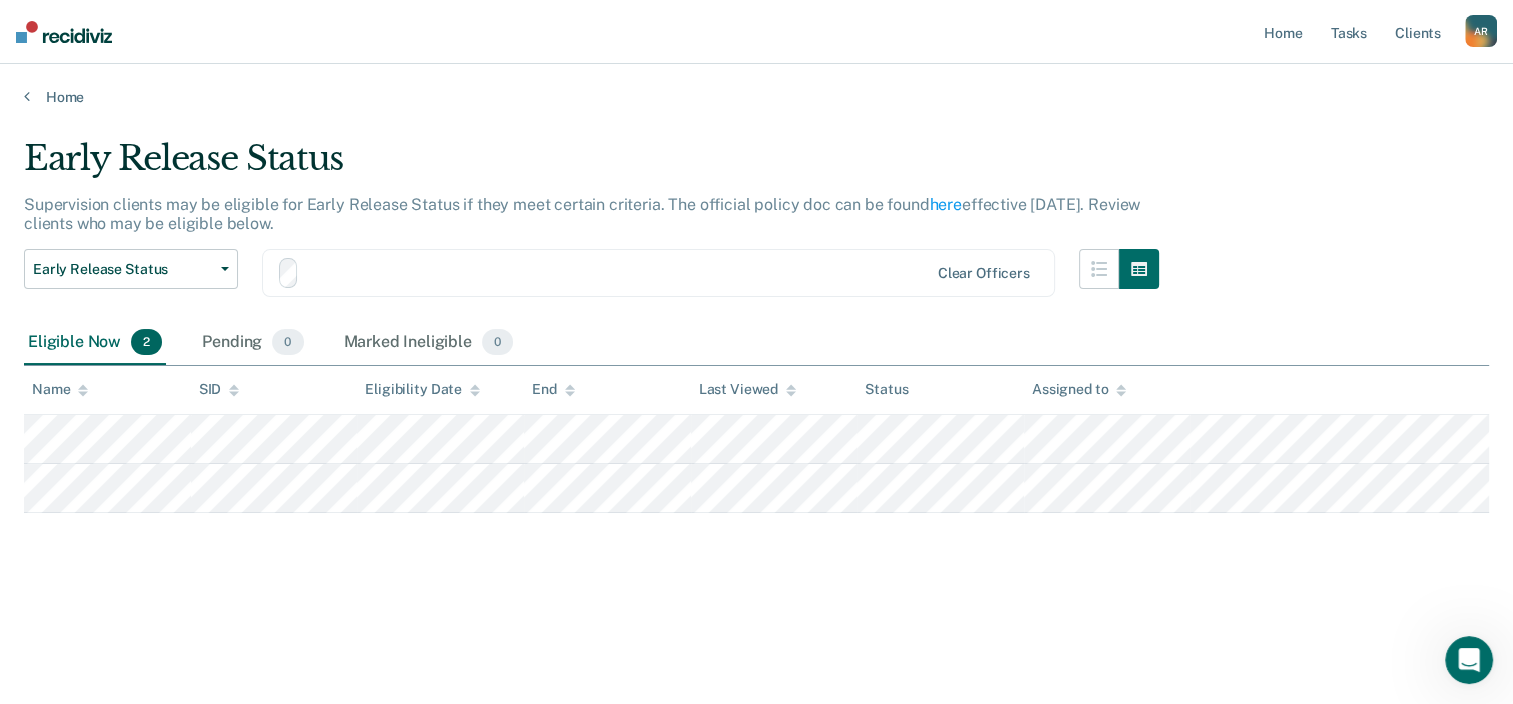 scroll, scrollTop: 0, scrollLeft: 0, axis: both 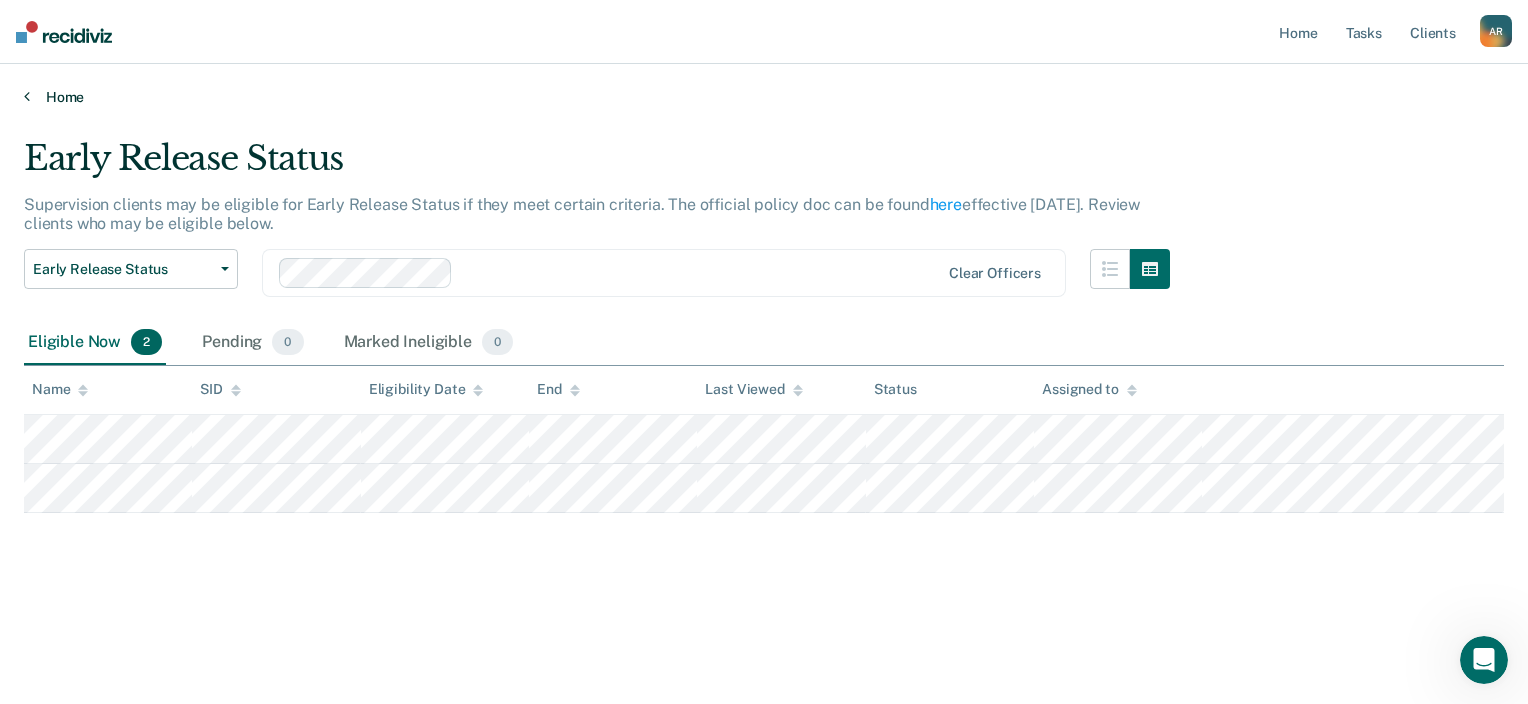 click on "Home" at bounding box center (764, 97) 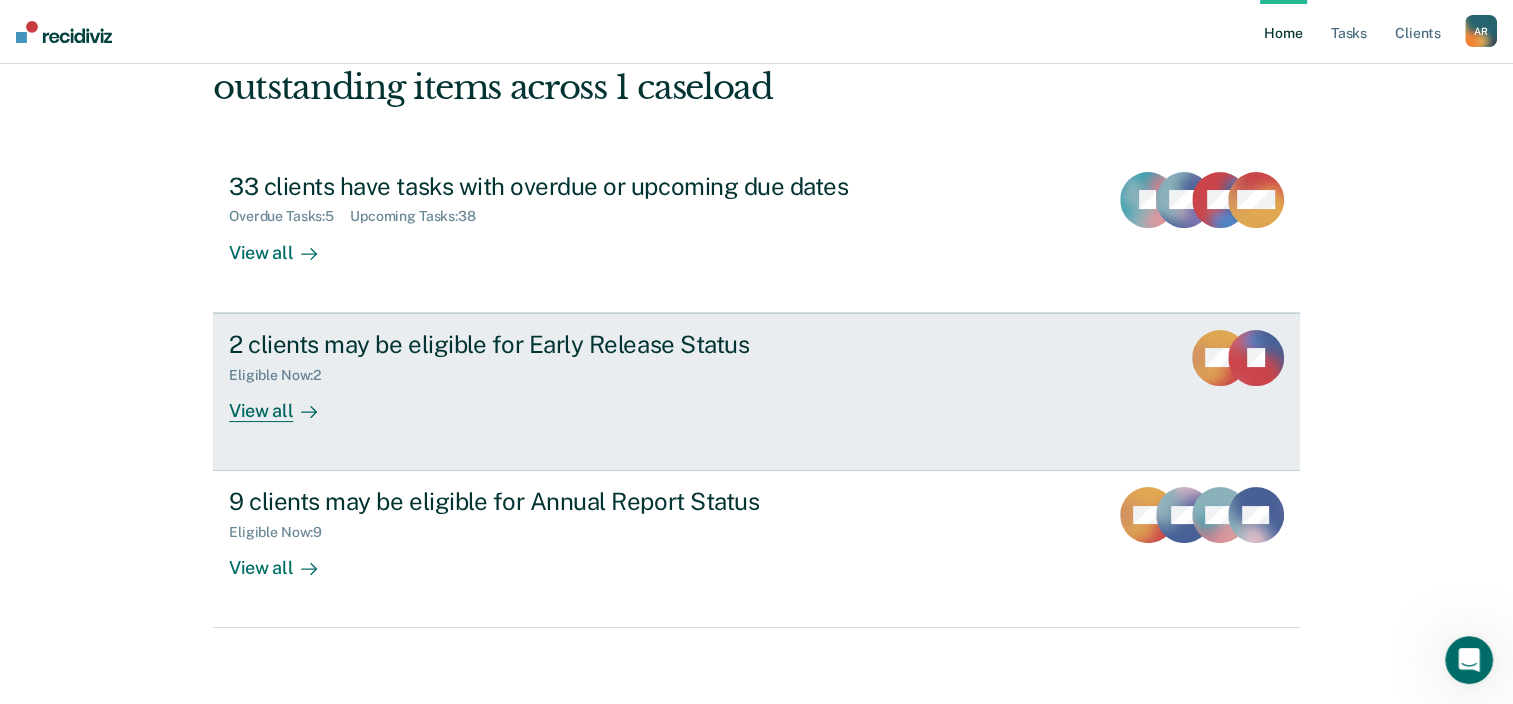 scroll, scrollTop: 145, scrollLeft: 0, axis: vertical 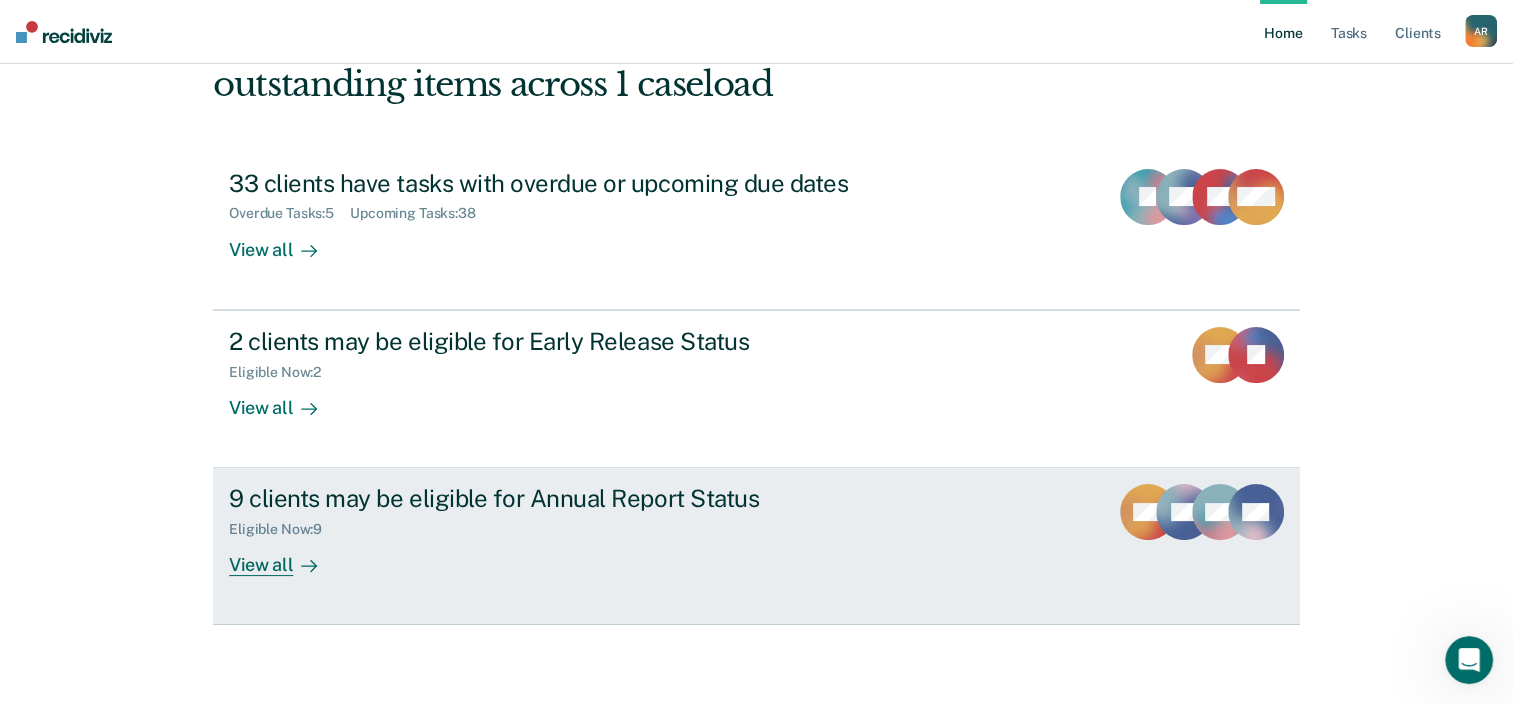 click on "9 clients may be eligible for Annual Report Status Eligible Now :  9 View all   DM AR SM + 6" at bounding box center (756, 546) 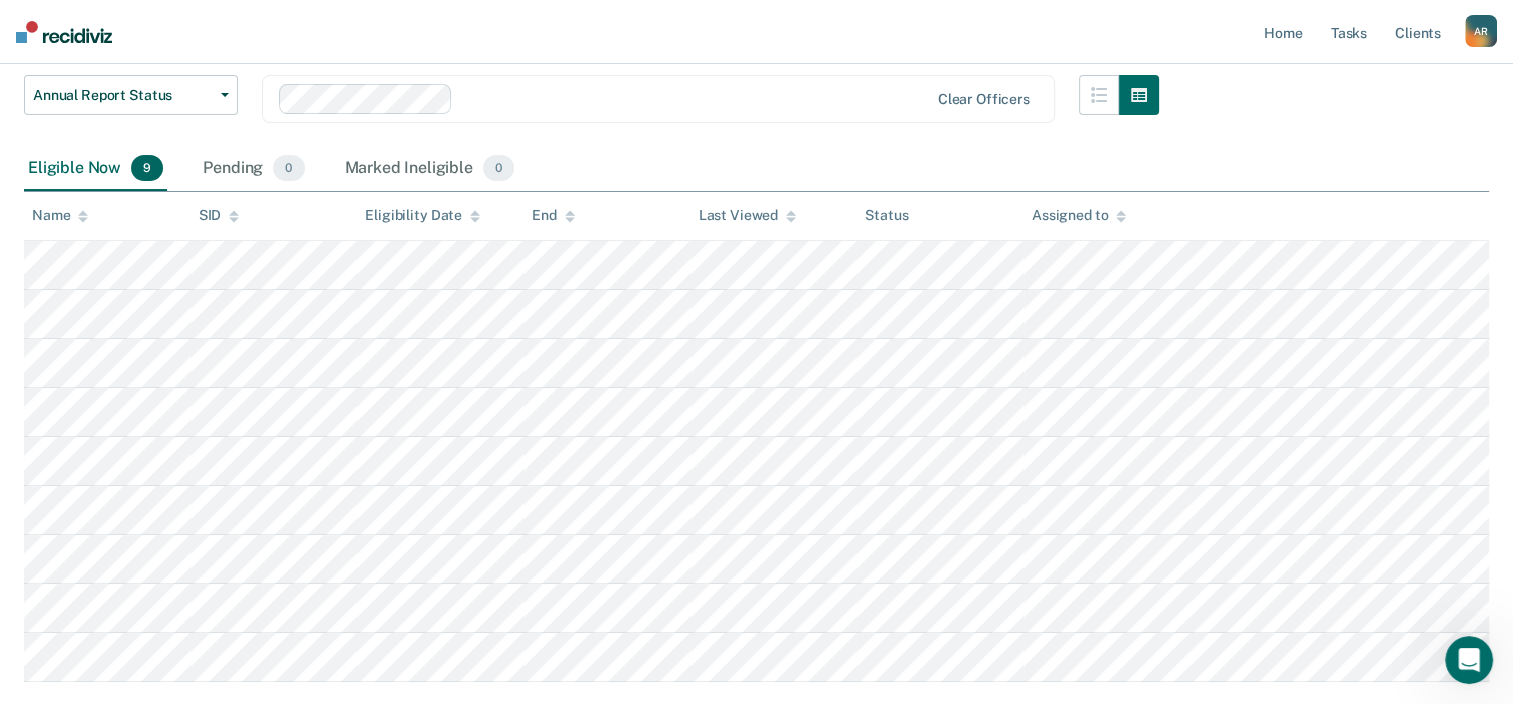 scroll, scrollTop: 0, scrollLeft: 0, axis: both 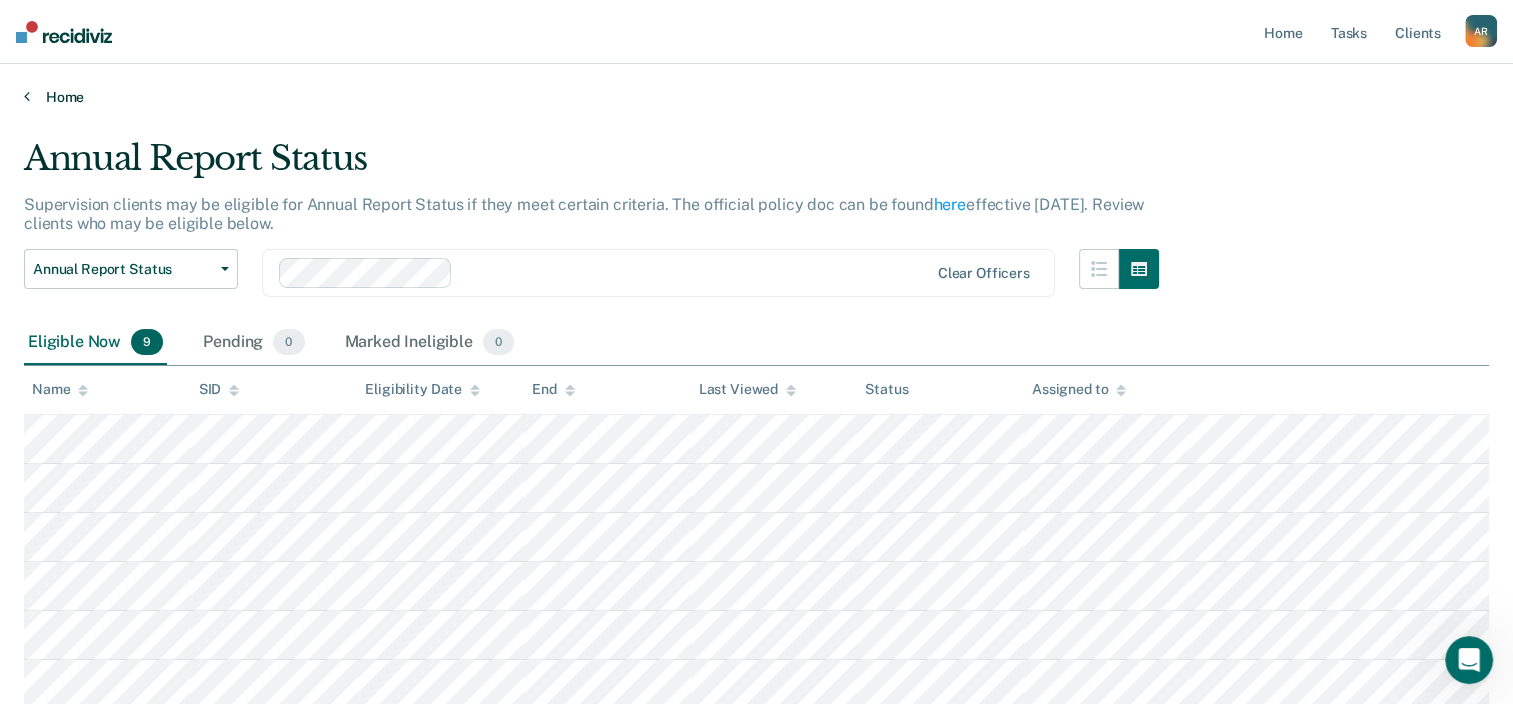 click on "Home" at bounding box center [756, 97] 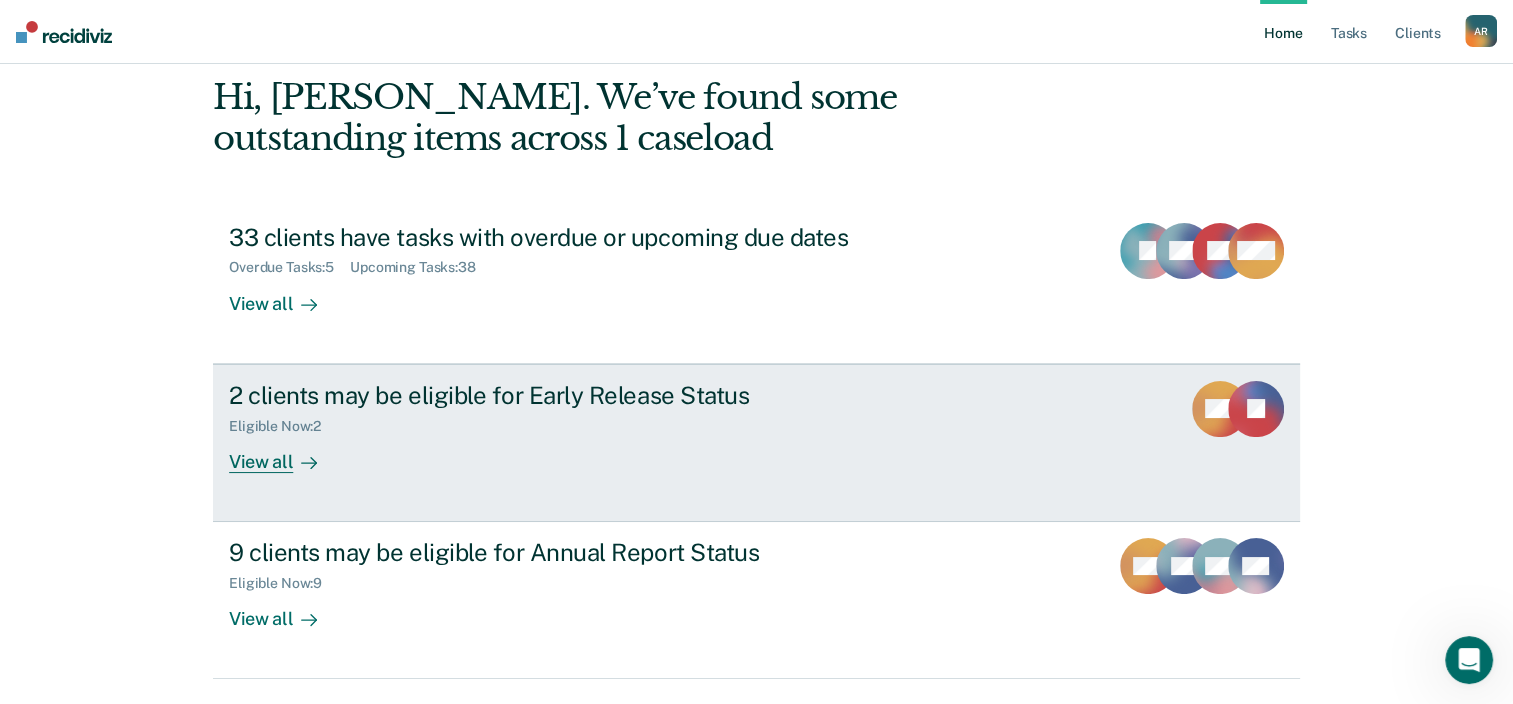 scroll, scrollTop: 45, scrollLeft: 0, axis: vertical 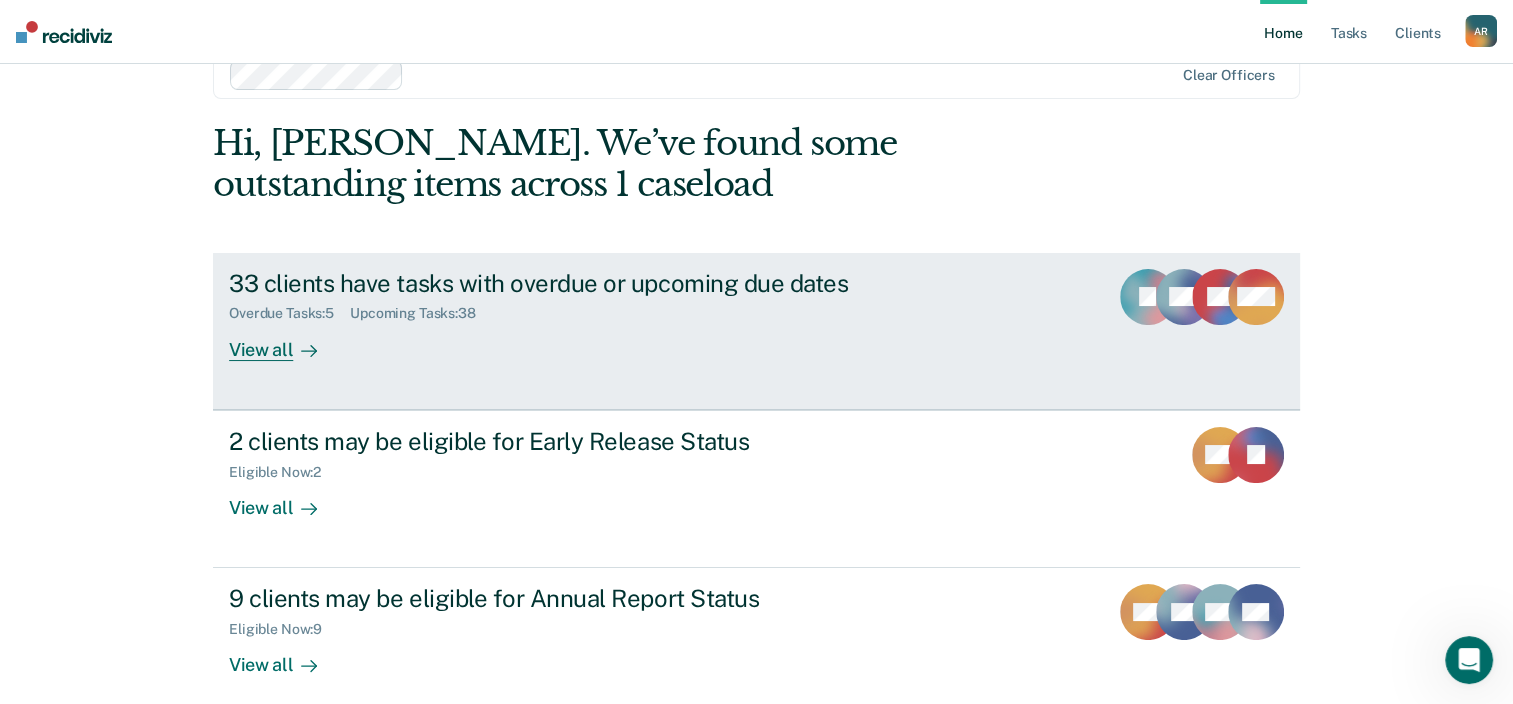 click on "View all" at bounding box center [285, 341] 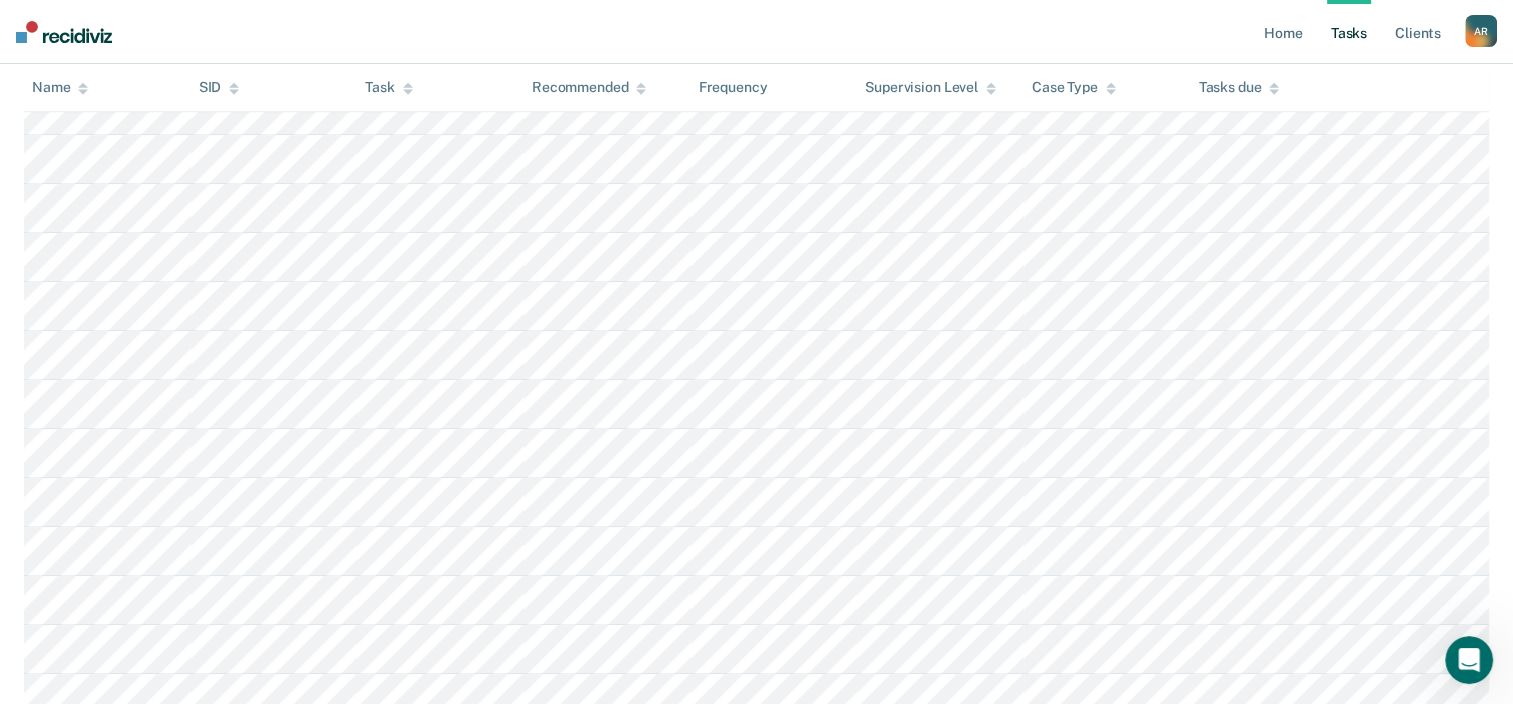 scroll, scrollTop: 300, scrollLeft: 0, axis: vertical 